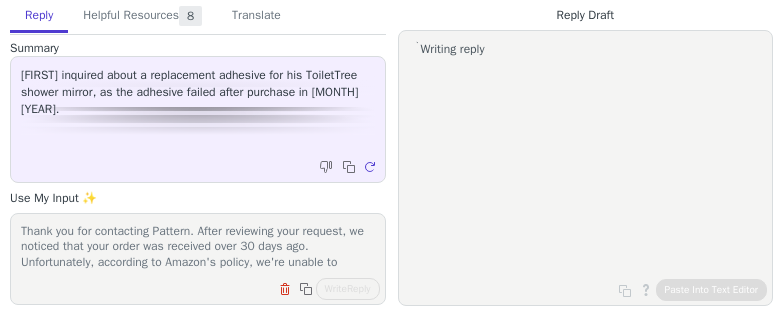 scroll, scrollTop: 0, scrollLeft: 0, axis: both 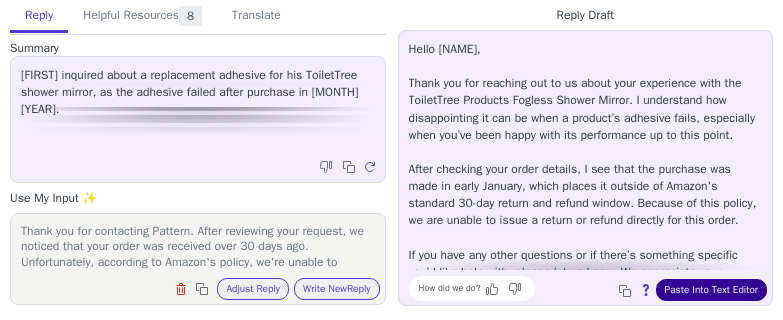 click on "Paste Into Text Editor" at bounding box center (711, 290) 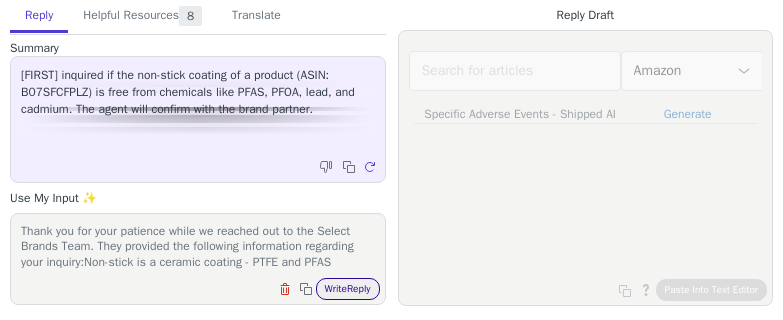 scroll, scrollTop: 0, scrollLeft: 0, axis: both 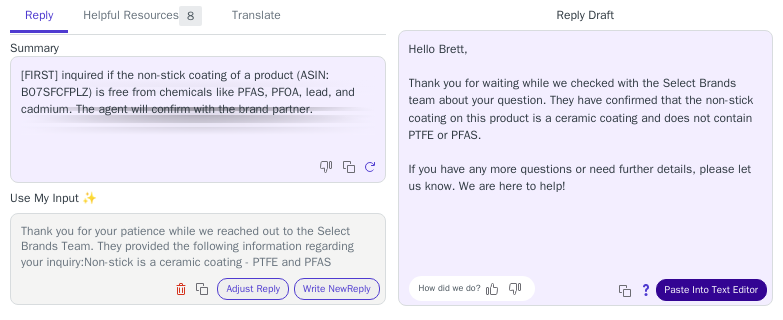 click on "Paste Into Text Editor" at bounding box center (711, 290) 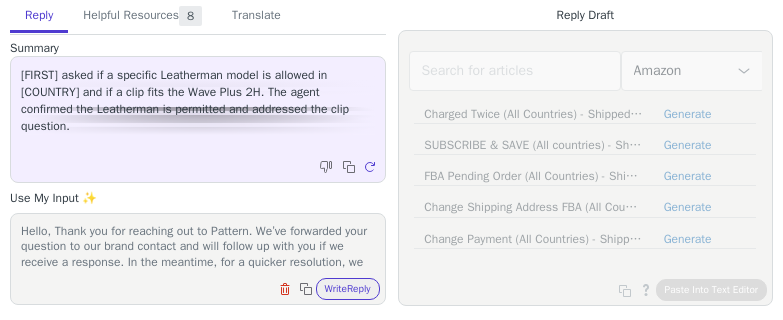 scroll, scrollTop: 0, scrollLeft: 0, axis: both 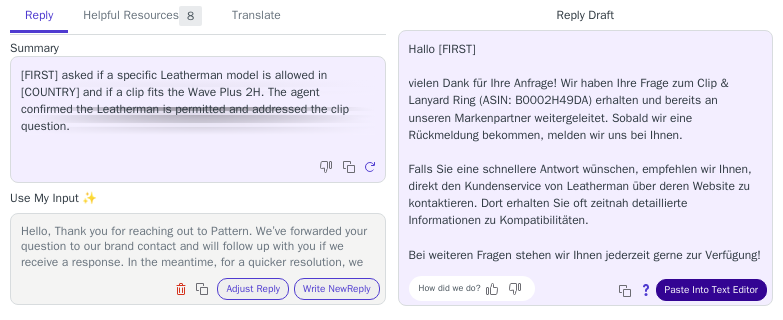 click on "Paste Into Text Editor" at bounding box center [711, 290] 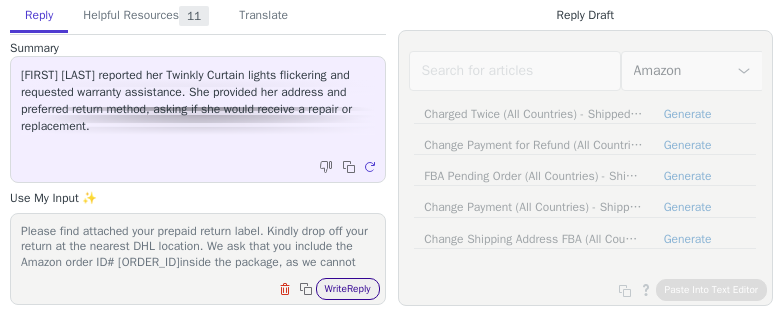 scroll, scrollTop: 0, scrollLeft: 0, axis: both 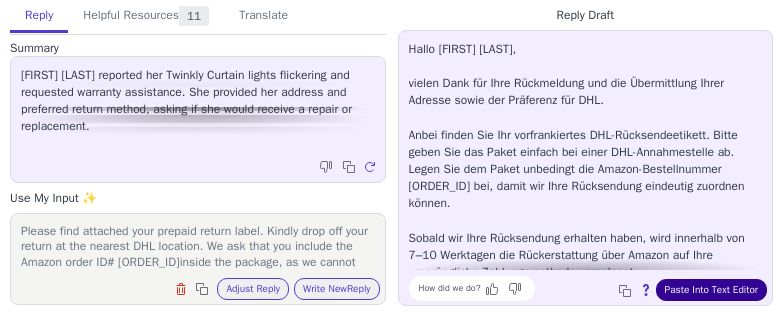 click on "Paste Into Text Editor" at bounding box center [711, 290] 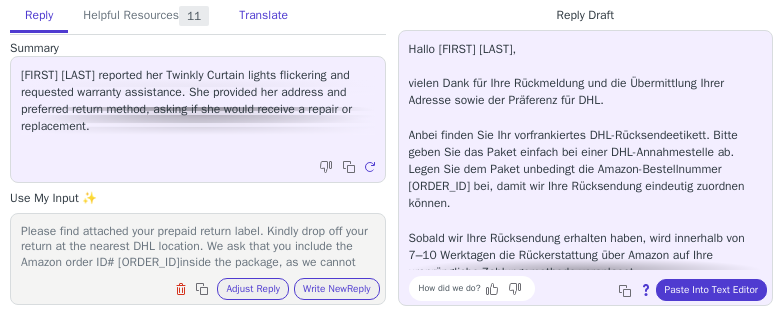 click on "Translate" at bounding box center [263, 16] 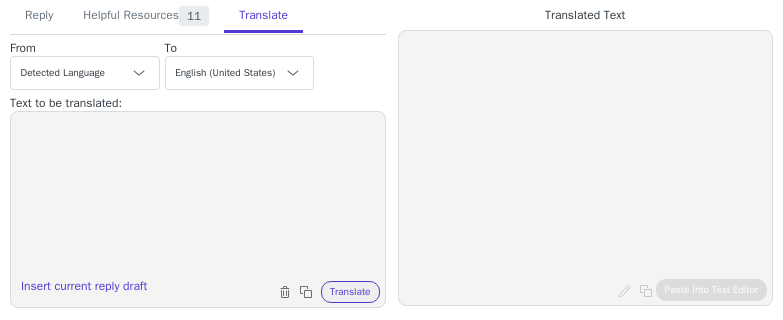 click at bounding box center [198, 197] 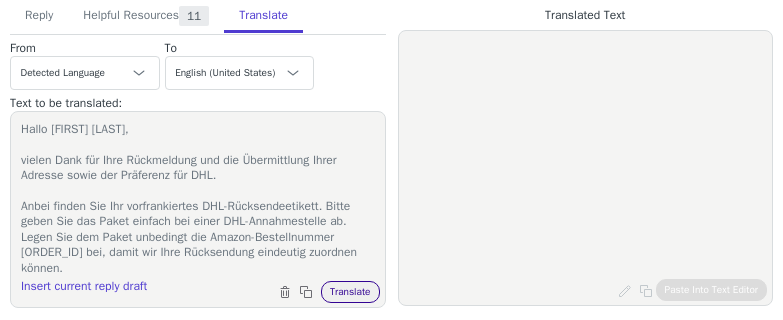 scroll, scrollTop: 189, scrollLeft: 0, axis: vertical 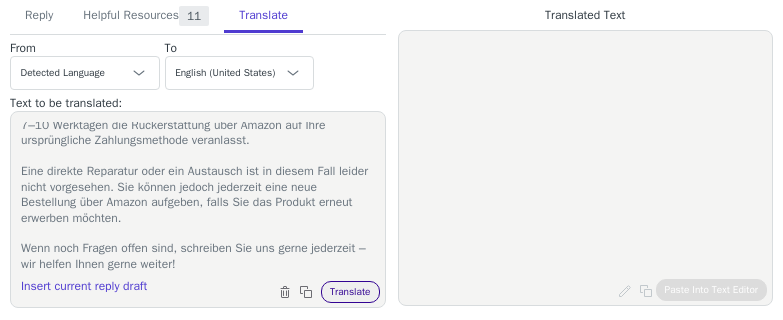 type on "Hallo [FIRST] [LAST],
vielen Dank für Ihre Rückmeldung und die Übermittlung Ihrer Adresse sowie der Präferenz für DHL.
Anbei finden Sie Ihr vorfrankiertes DHL-Rücksendeetikett. Bitte geben Sie das Paket einfach bei einer DHL-Annahmestelle ab. Legen Sie dem Paket unbedingt die Amazon-Bestellnummer [ORDER_ID] bei, damit wir Ihre Rücksendung eindeutig zuordnen können.
Sobald wir Ihre Rücksendung erhalten haben, wird innerhalb von 7–10 Werktagen die Rückerstattung über Amazon auf Ihre ursprüngliche Zahlungsmethode veranlasst.
Eine direkte Reparatur oder ein Austausch ist in diesem Fall leider nicht vorgesehen. Sie können jedoch jederzeit eine neue Bestellung über Amazon aufgeben, falls Sie das Produkt erneut erwerben möchten.
Wenn noch Fragen offen sind, schreiben Sie uns gerne jederzeit – wir helfen Ihnen gerne weiter!" 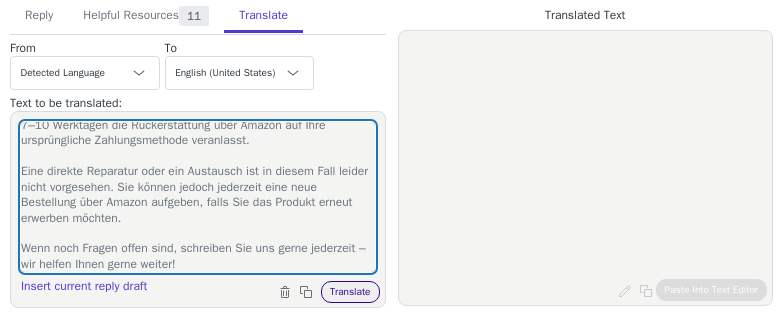 click on "Translate" at bounding box center (350, 292) 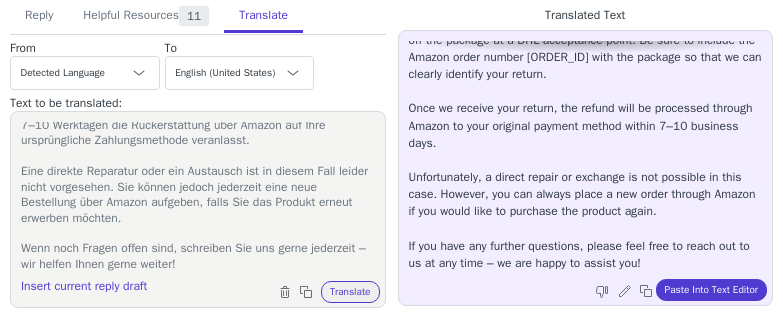scroll, scrollTop: 113, scrollLeft: 0, axis: vertical 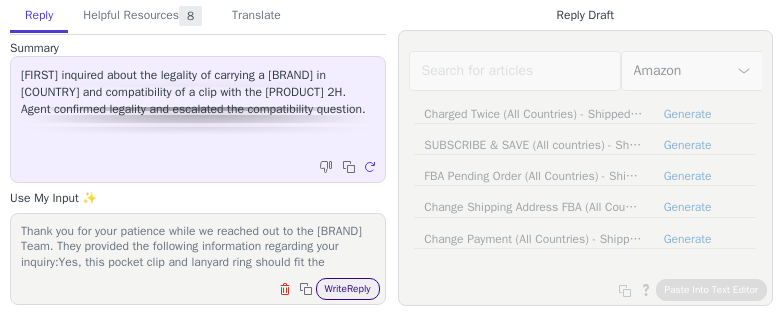 click on "Write  Reply" at bounding box center (348, 289) 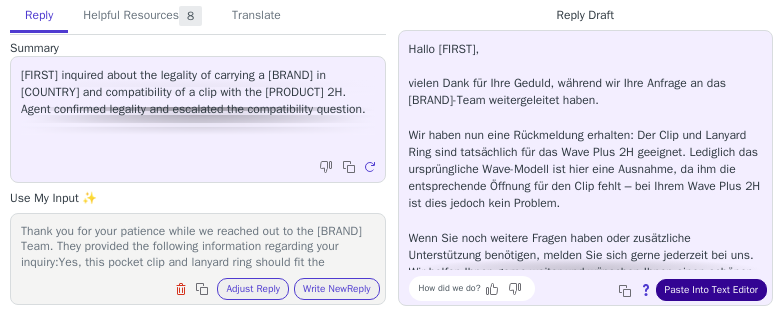 click on "Paste Into Text Editor" at bounding box center [711, 290] 